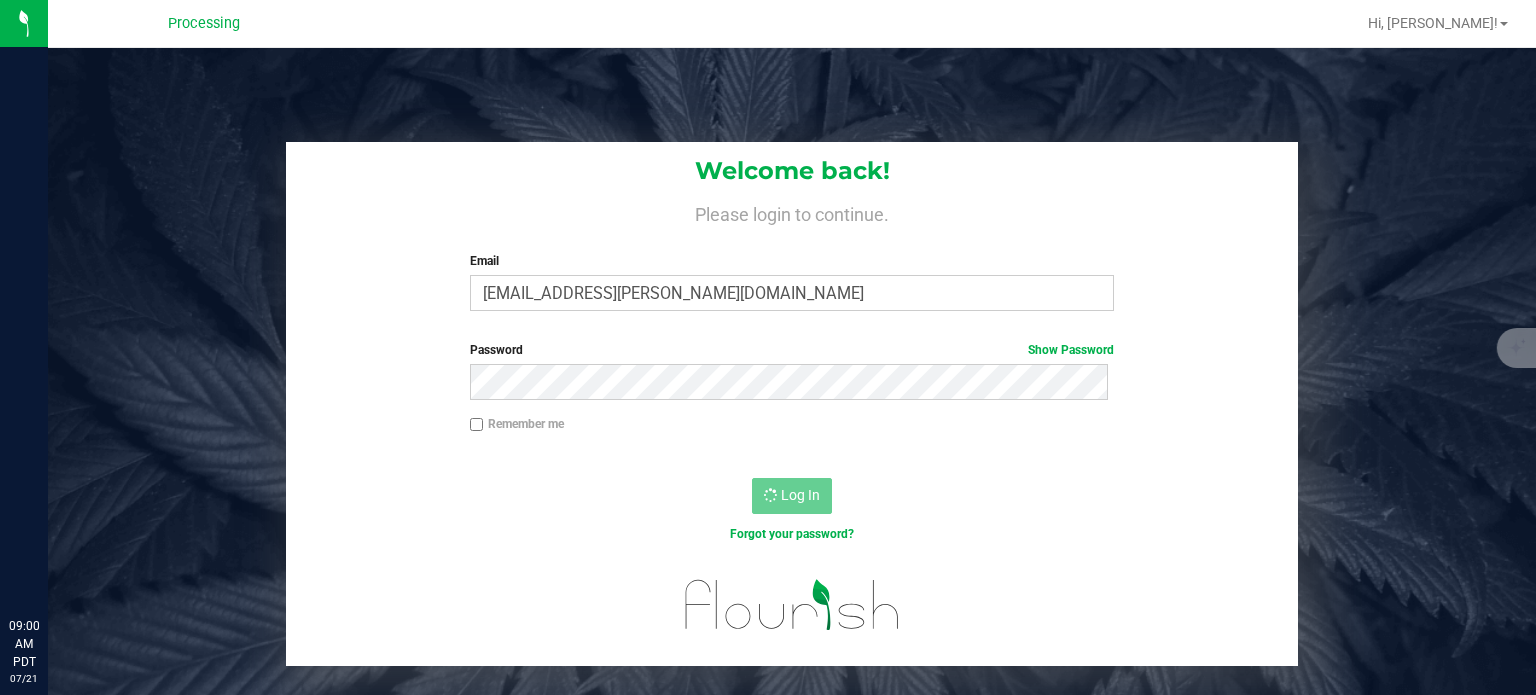 scroll, scrollTop: 0, scrollLeft: 0, axis: both 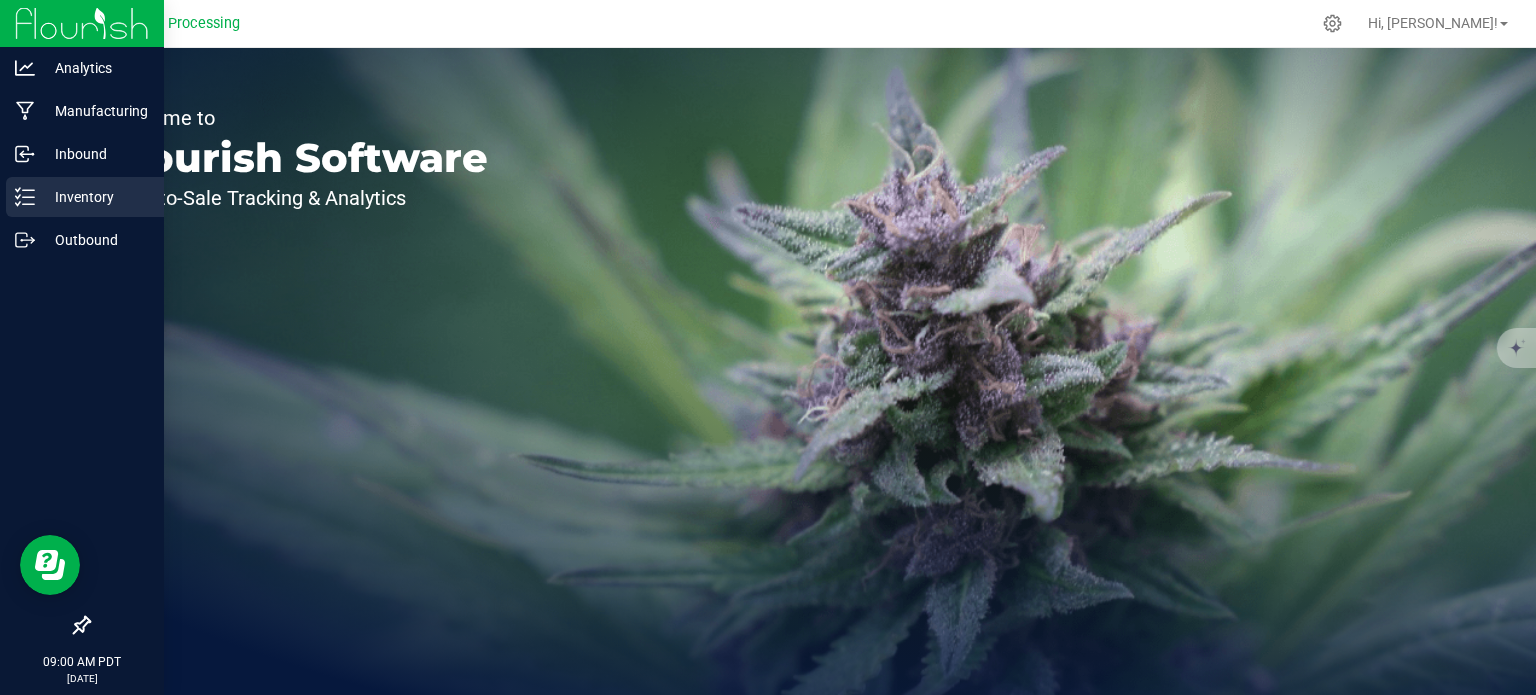 click on "Inventory" at bounding box center [95, 197] 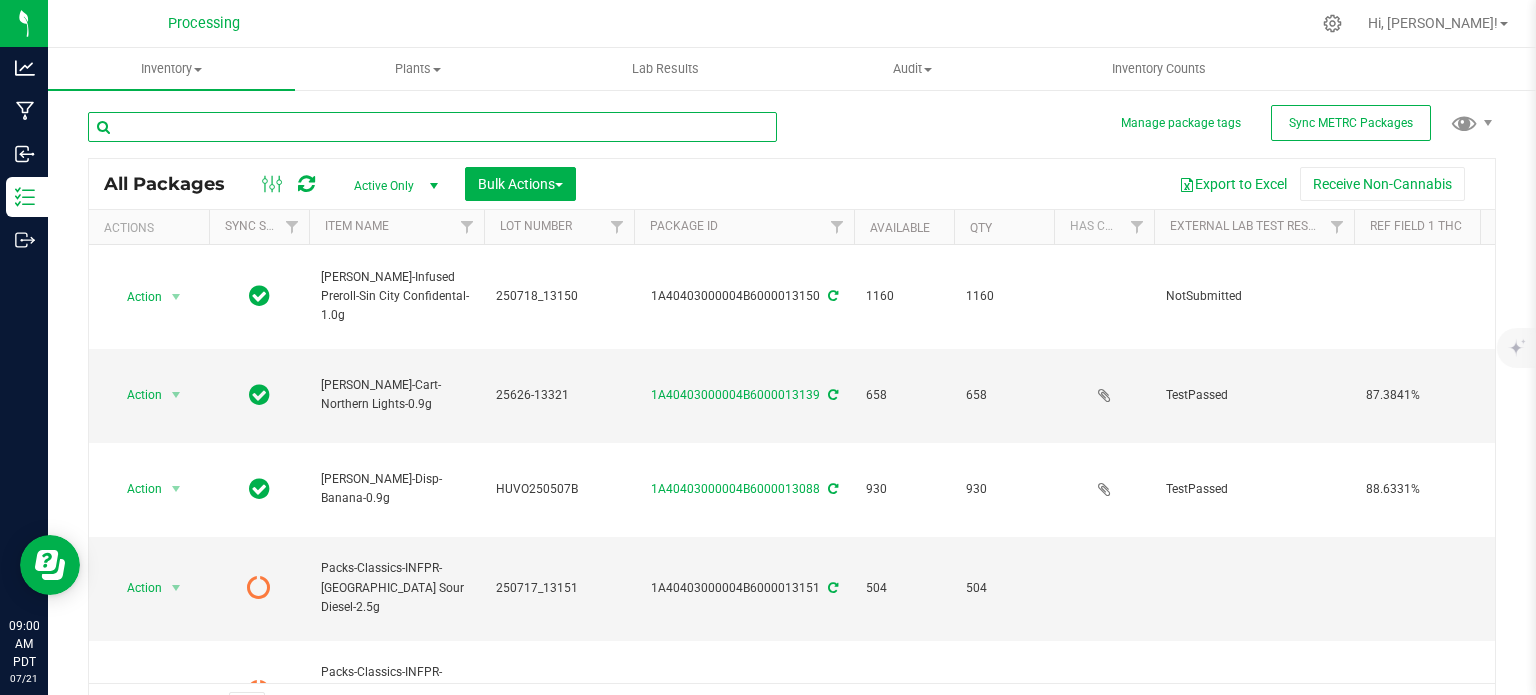 click at bounding box center (432, 127) 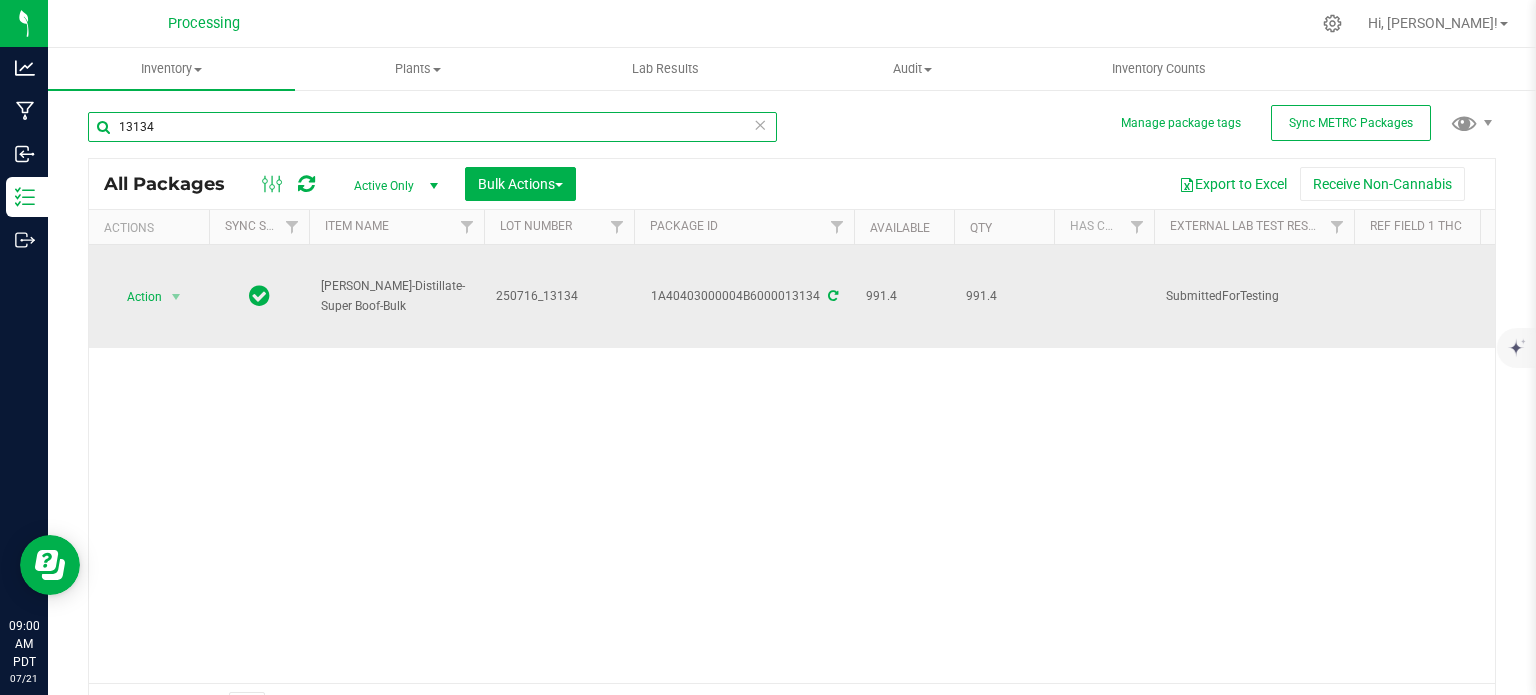 scroll, scrollTop: 0, scrollLeft: 212, axis: horizontal 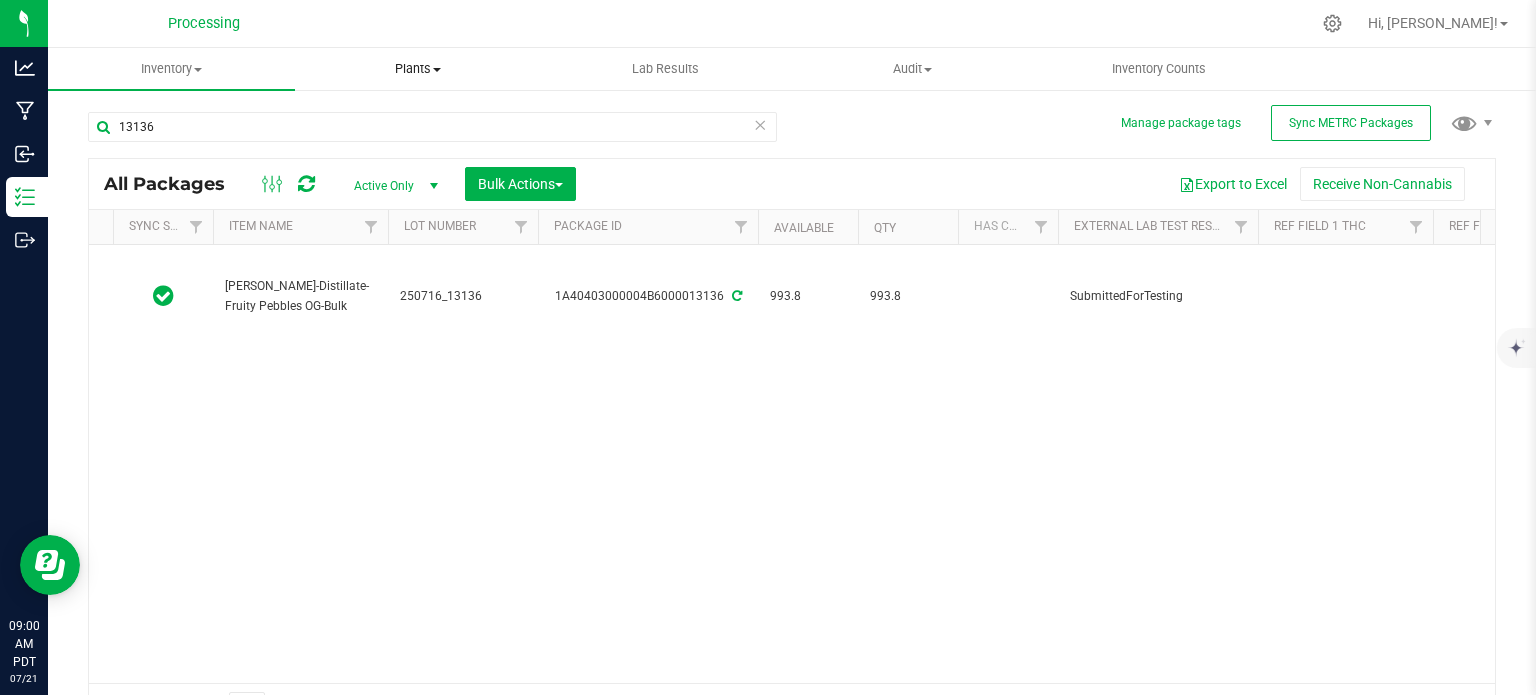 click on "Plants
All plants
Waste log" at bounding box center [418, 69] 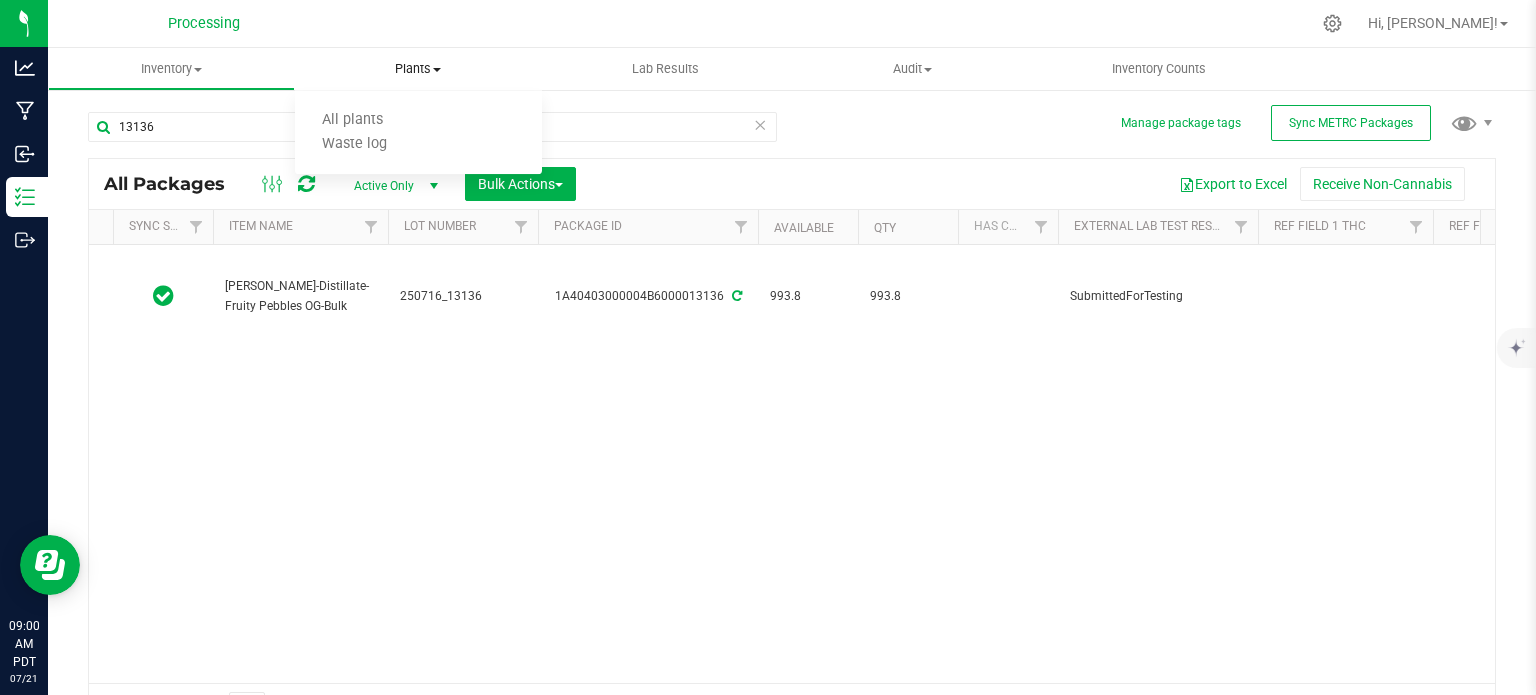 click on "Plants
All plants
Waste log" at bounding box center [418, 69] 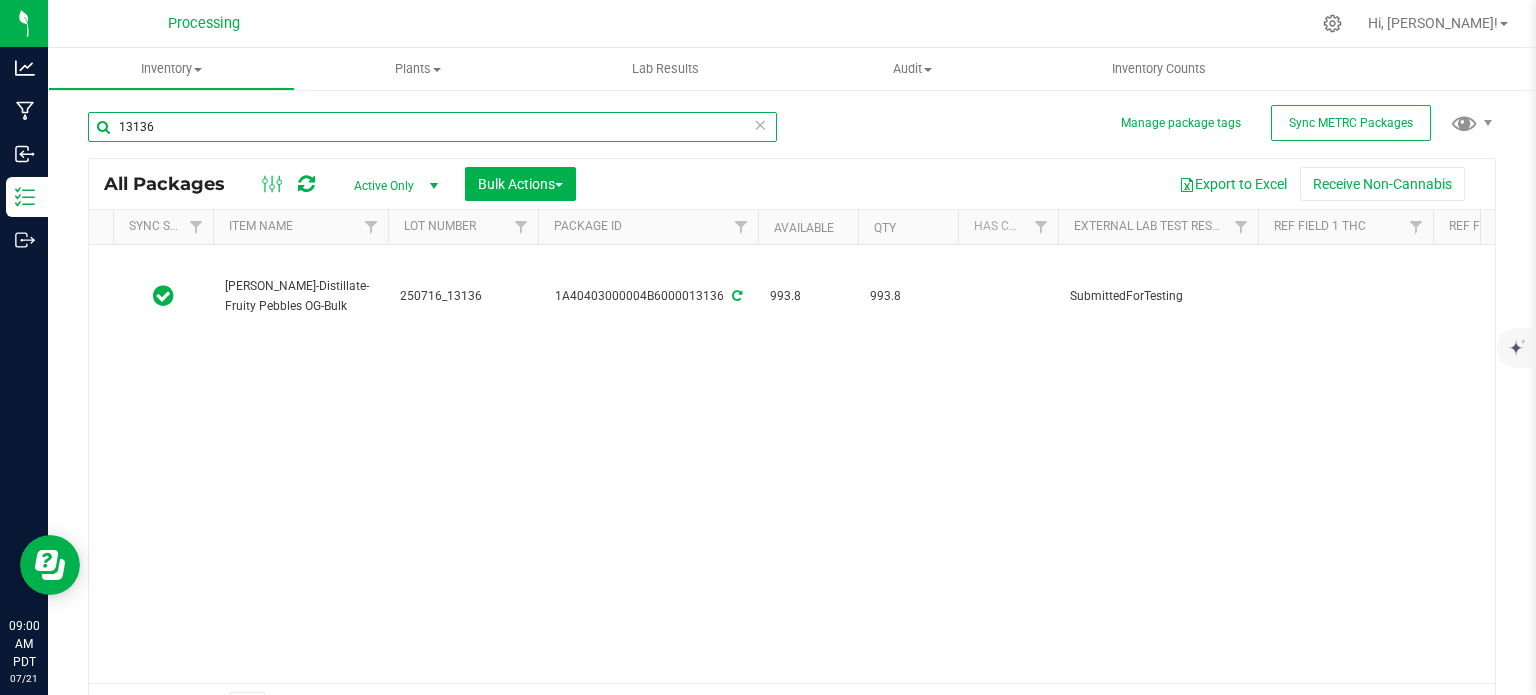 click on "13136" at bounding box center [432, 127] 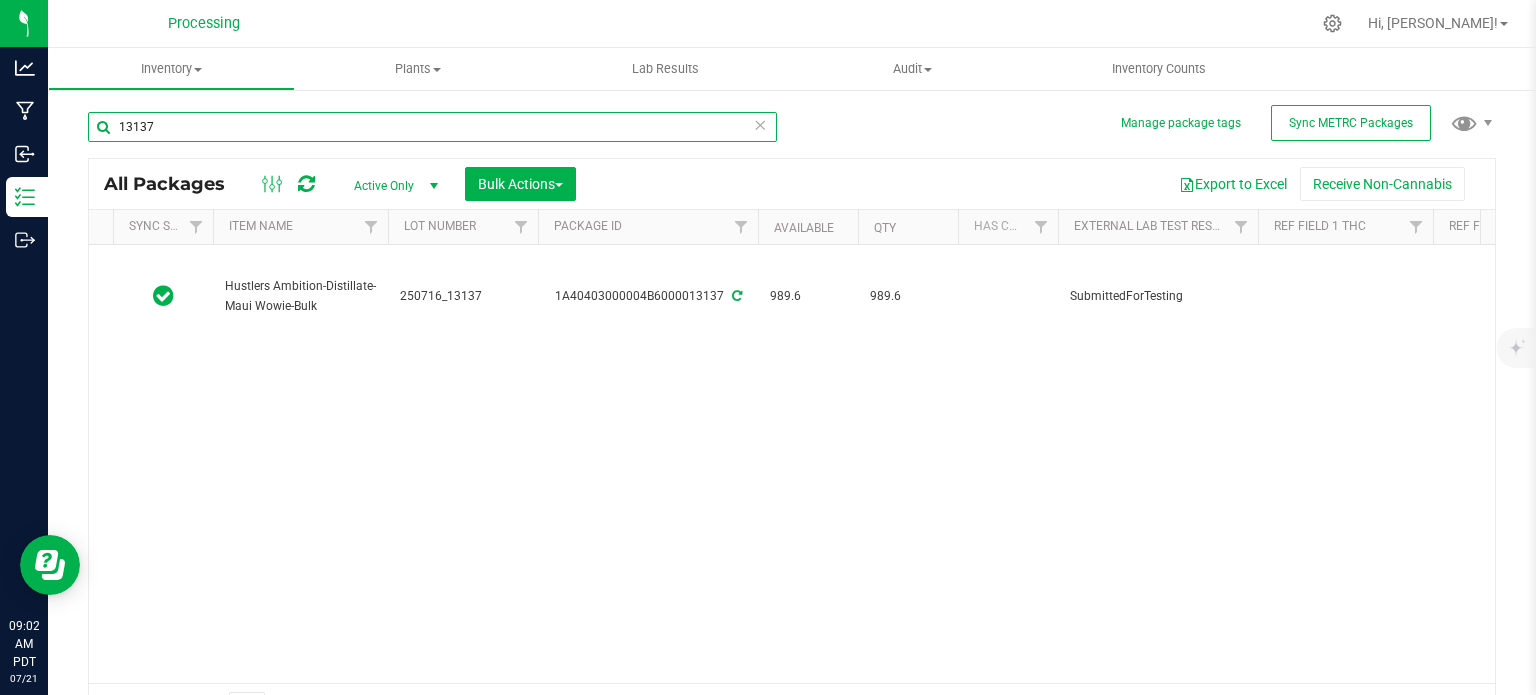 type on "13137" 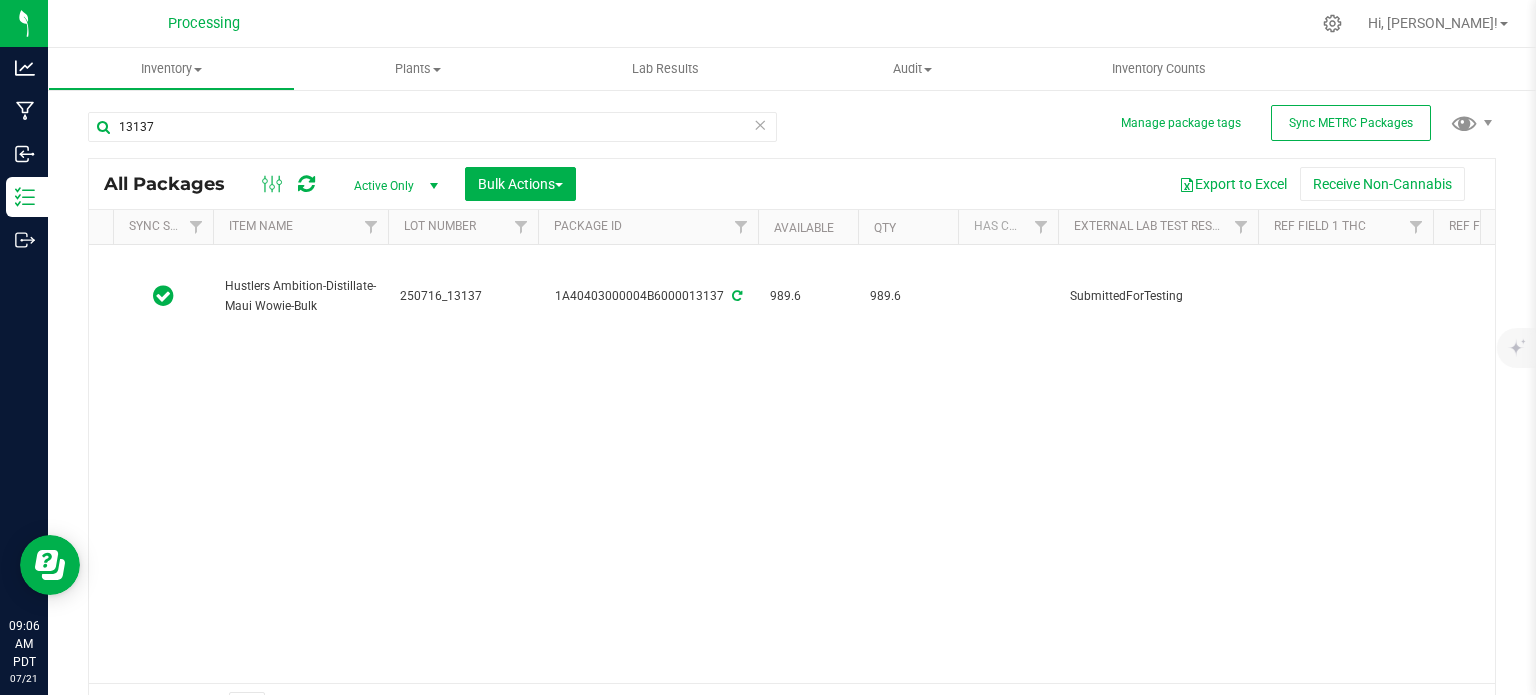 click on "Hi, [PERSON_NAME]!" at bounding box center (1440, 23) 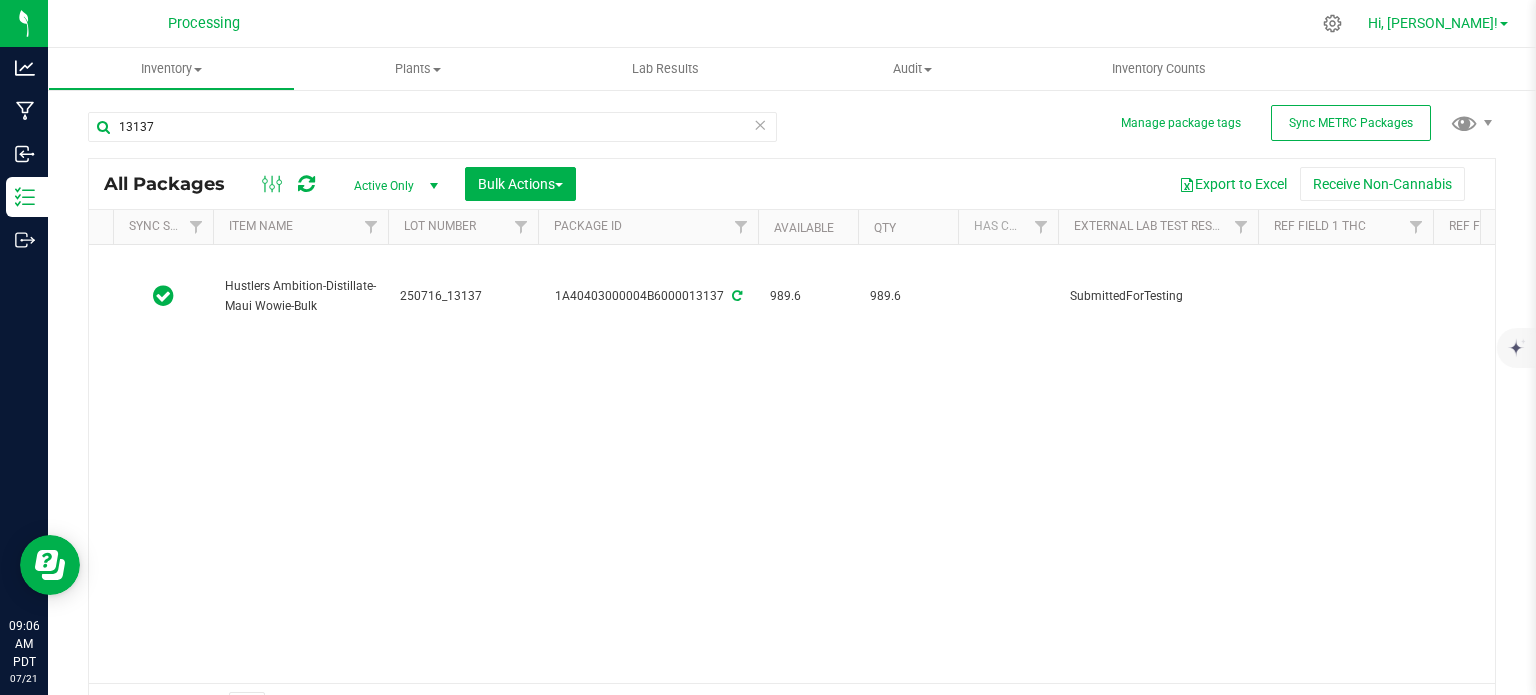 click on "Hi, [PERSON_NAME]!" at bounding box center [1438, 23] 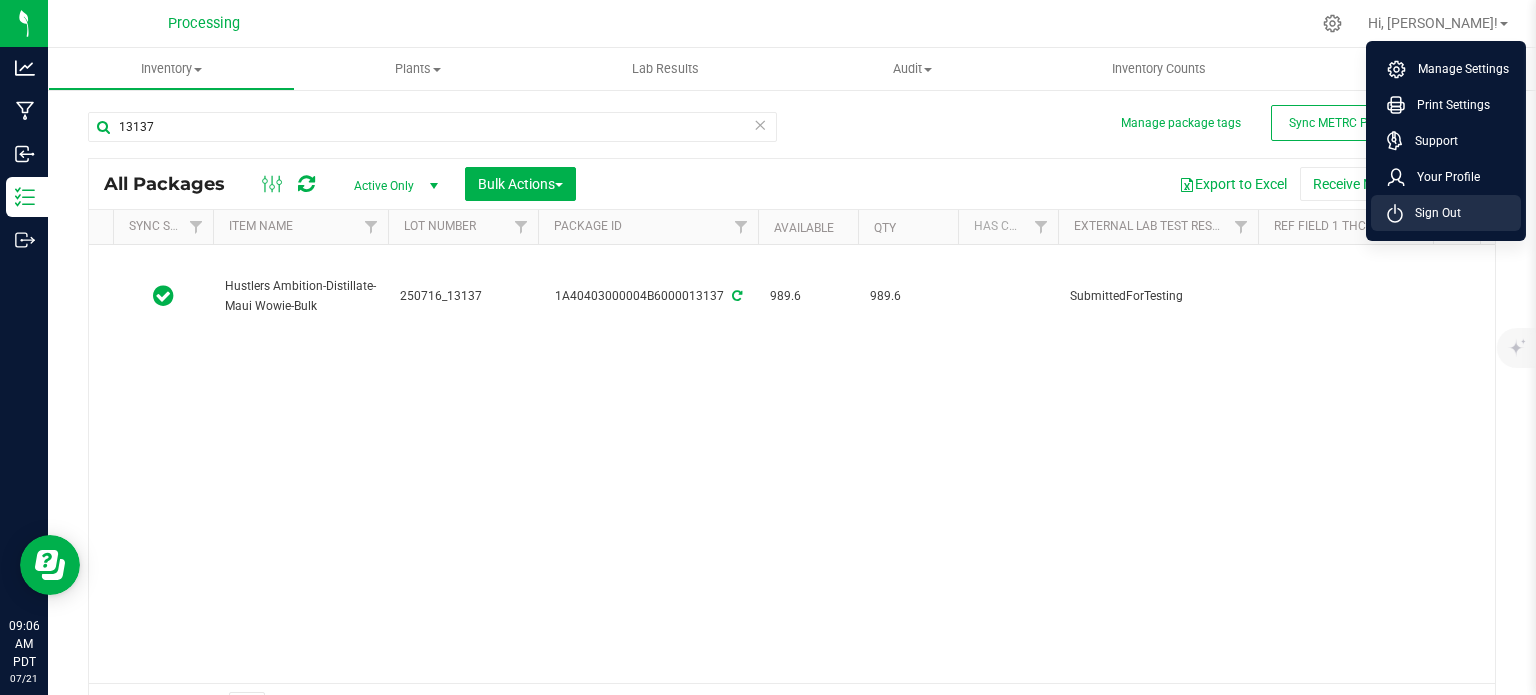 click on "Sign Out" at bounding box center (1446, 213) 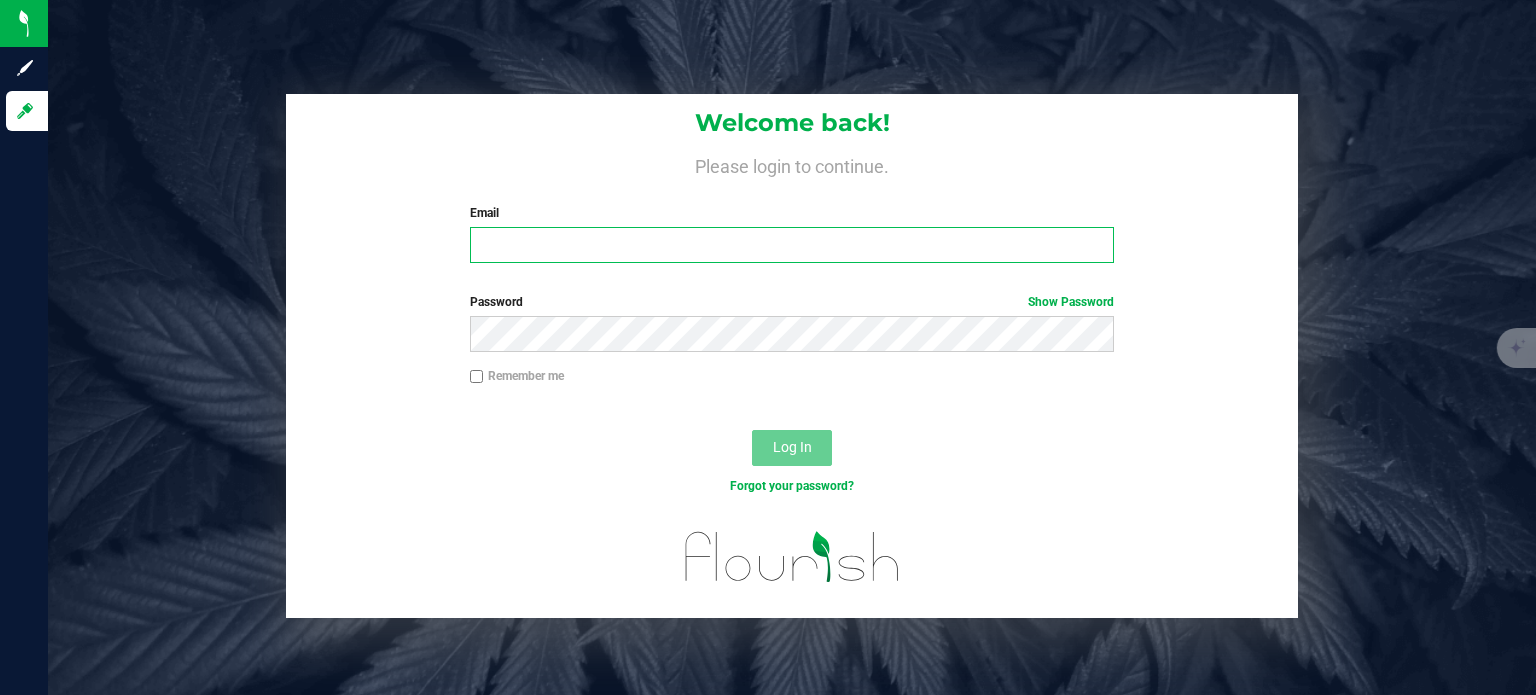 type on "[EMAIL_ADDRESS][PERSON_NAME][DOMAIN_NAME]" 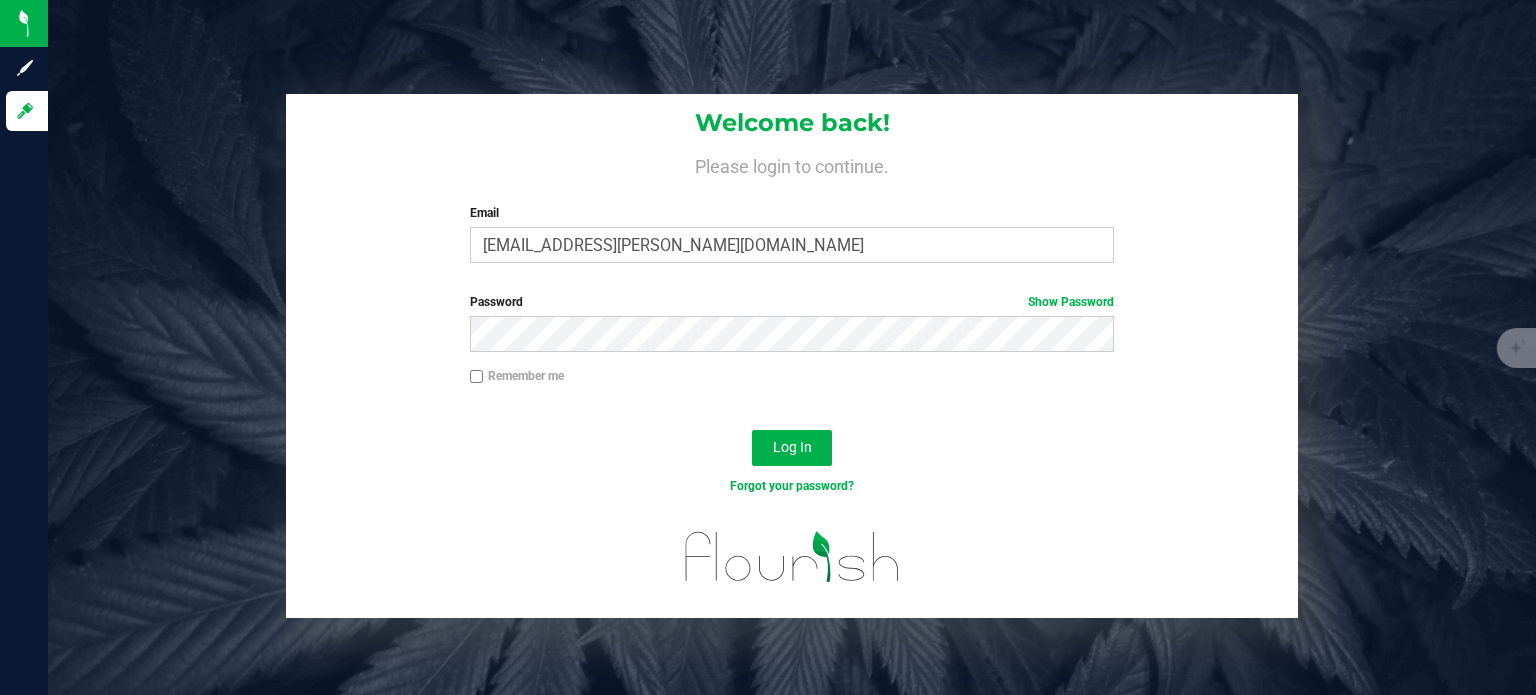 click on "Welcome back!
Please login to continue.
Email
[EMAIL_ADDRESS][PERSON_NAME][DOMAIN_NAME]
Required
Please format your email correctly." at bounding box center (792, 186) 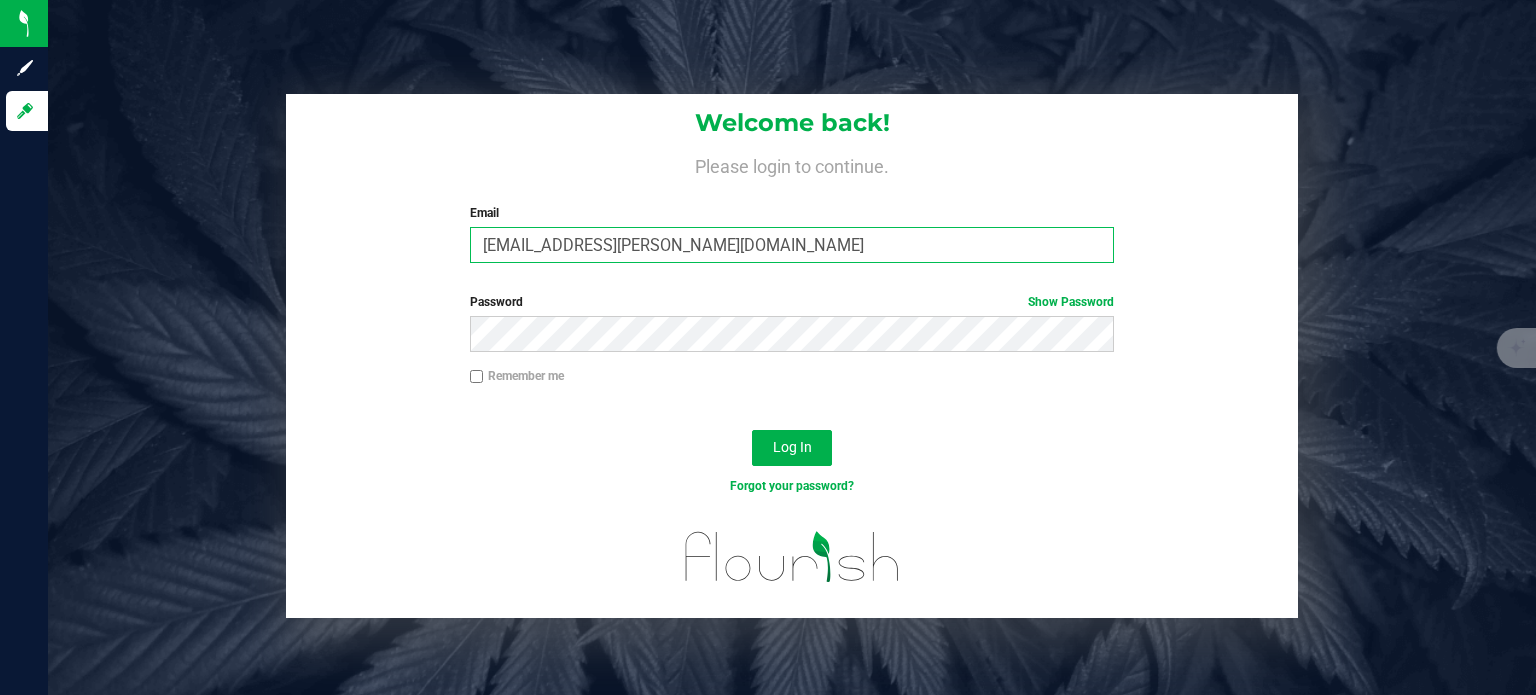 click on "[EMAIL_ADDRESS][PERSON_NAME][DOMAIN_NAME]" at bounding box center (792, 245) 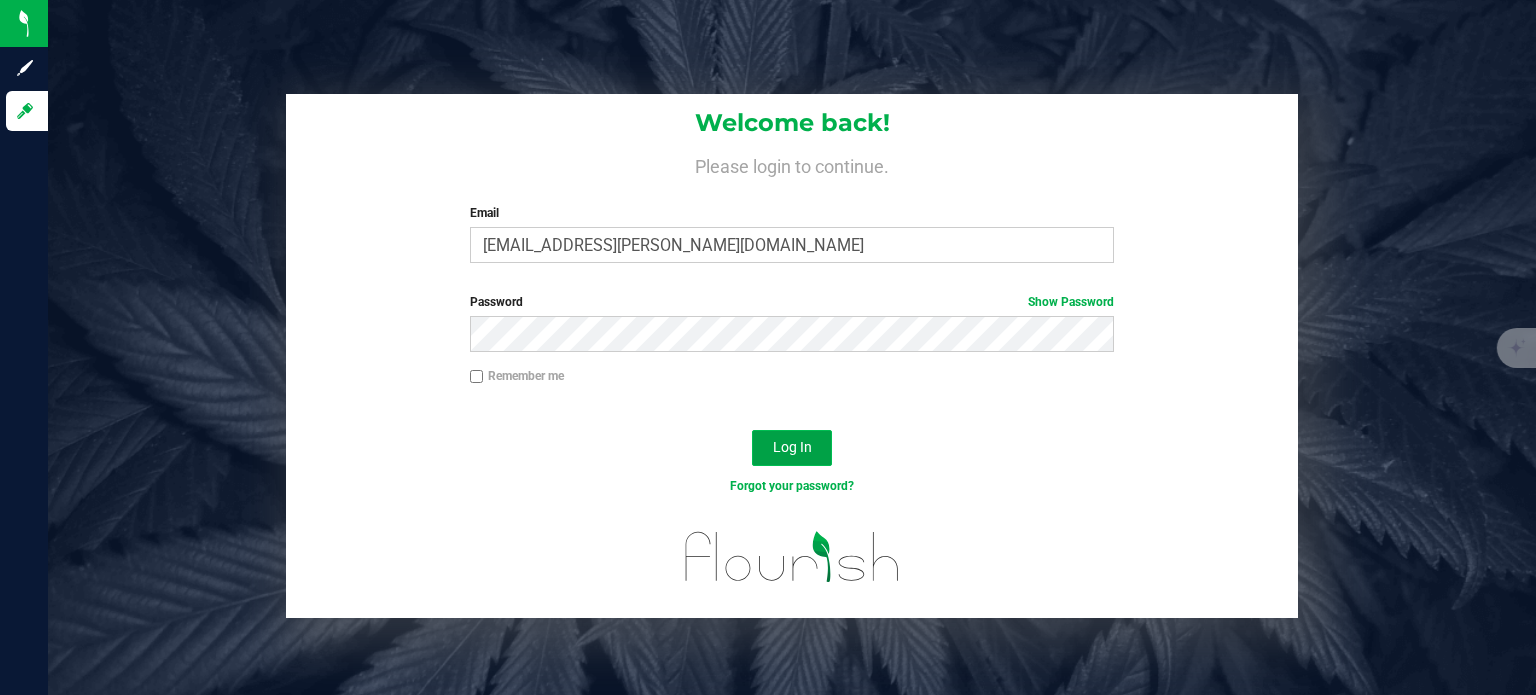 click on "Log In" at bounding box center (792, 447) 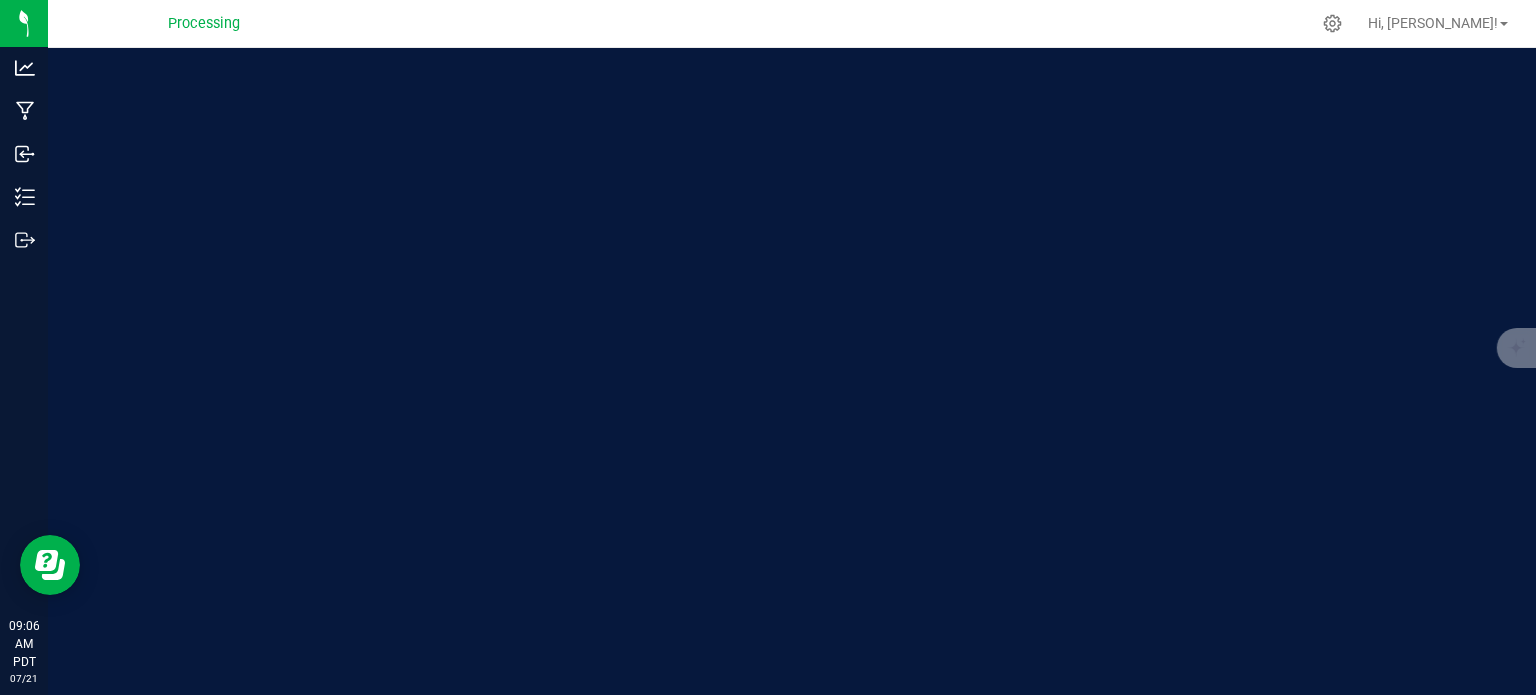 scroll, scrollTop: 0, scrollLeft: 0, axis: both 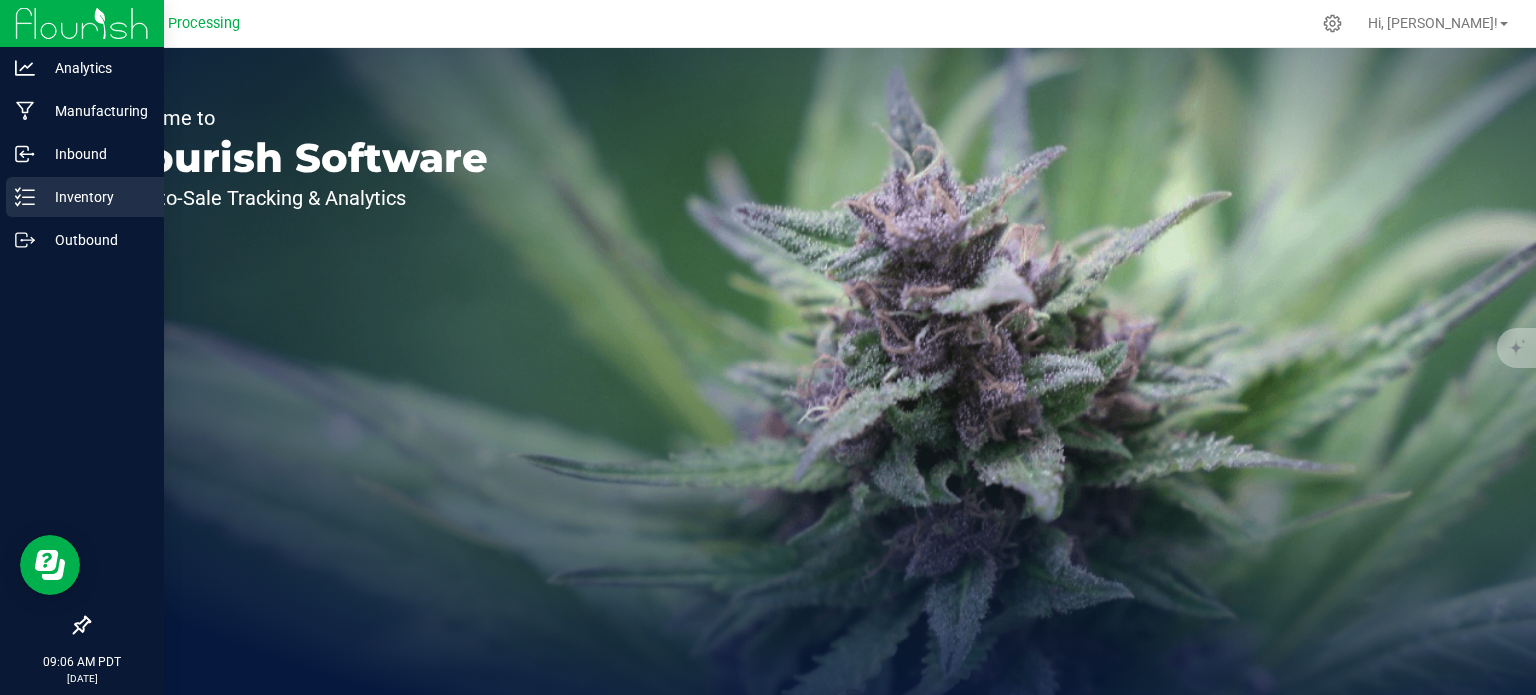 click on "Inventory" at bounding box center (85, 197) 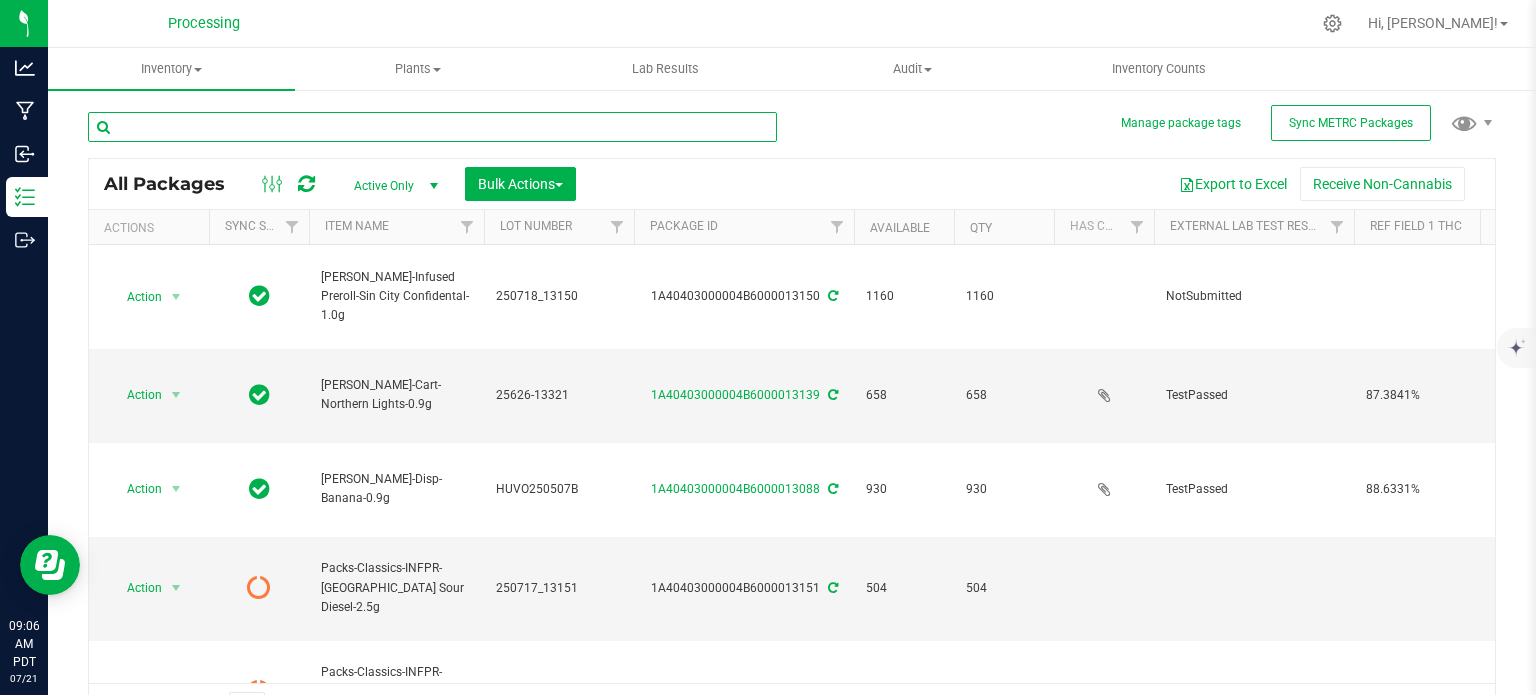 click at bounding box center (432, 127) 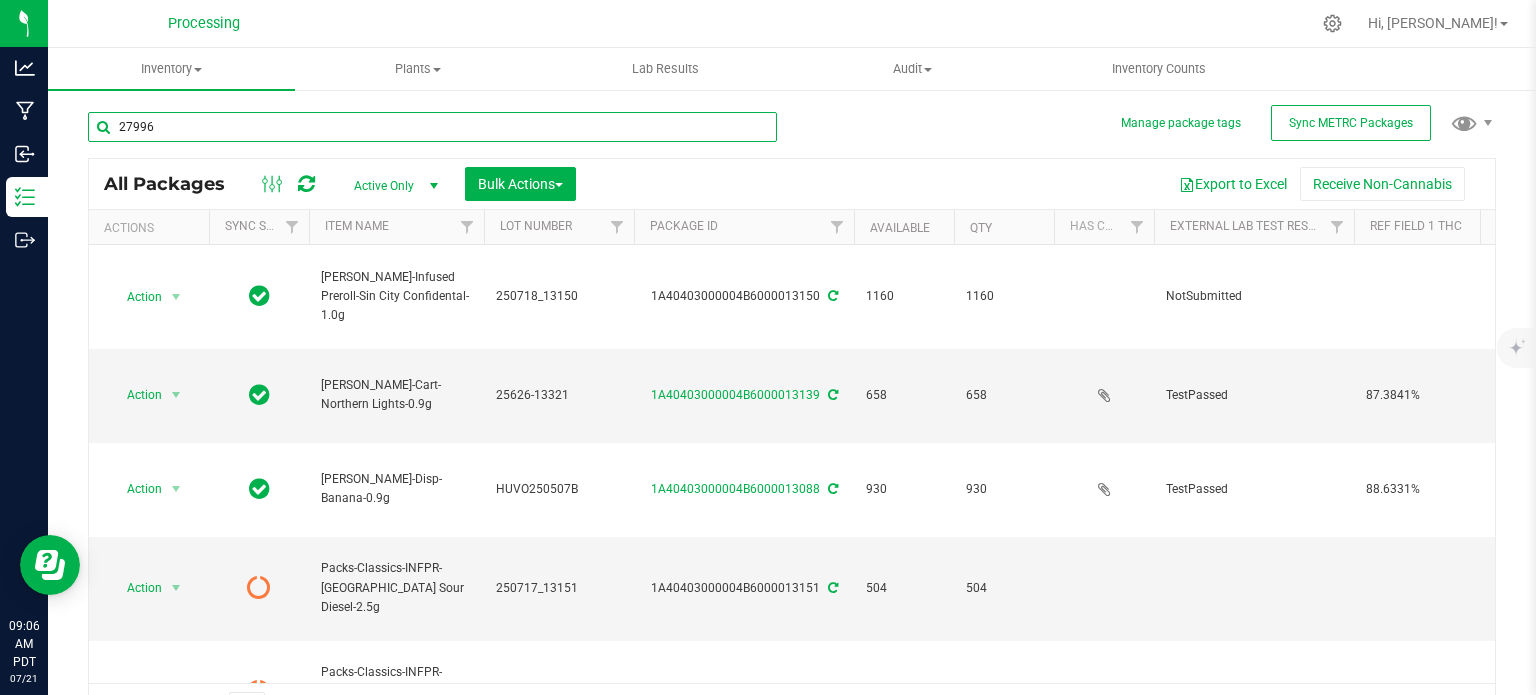 type on "27996" 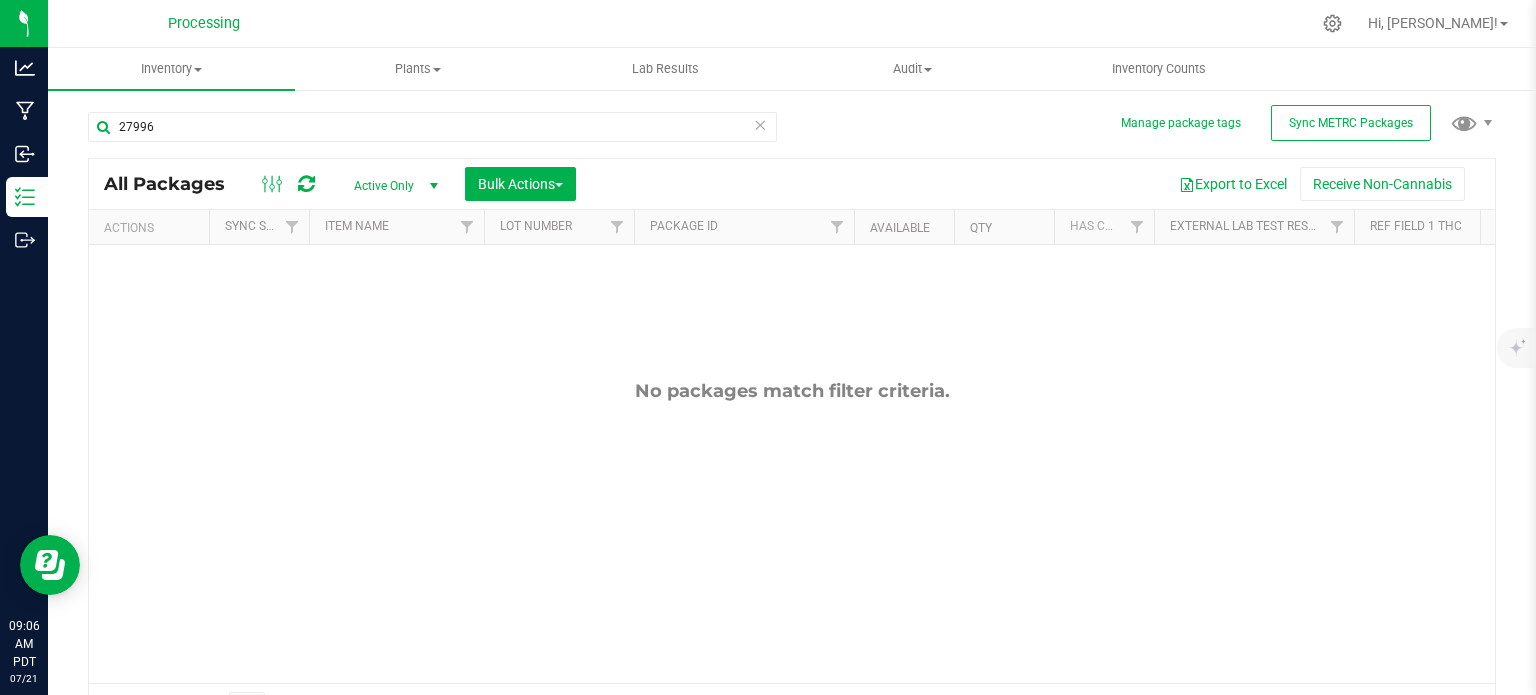click on "Active Only" at bounding box center [392, 186] 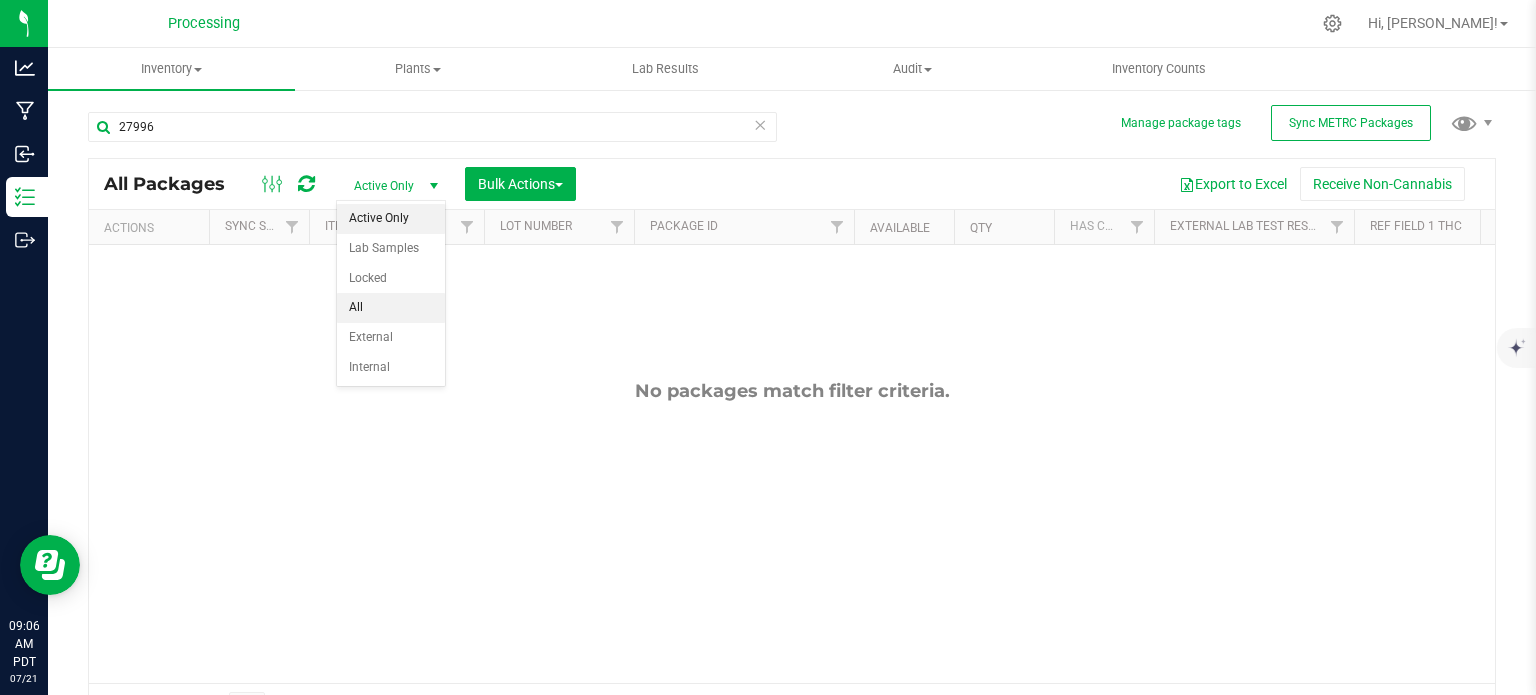 click on "All" at bounding box center (391, 308) 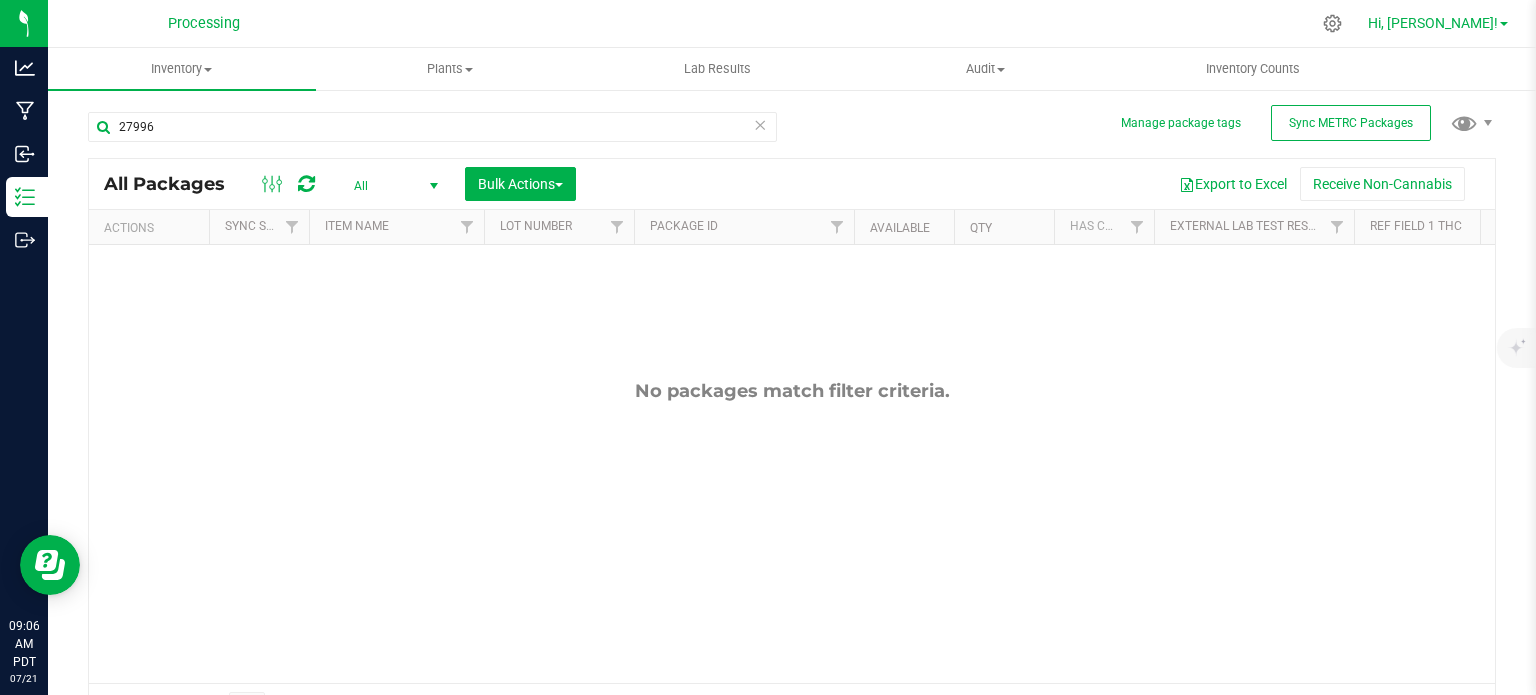 click on "Hi, [PERSON_NAME]!" at bounding box center (1433, 23) 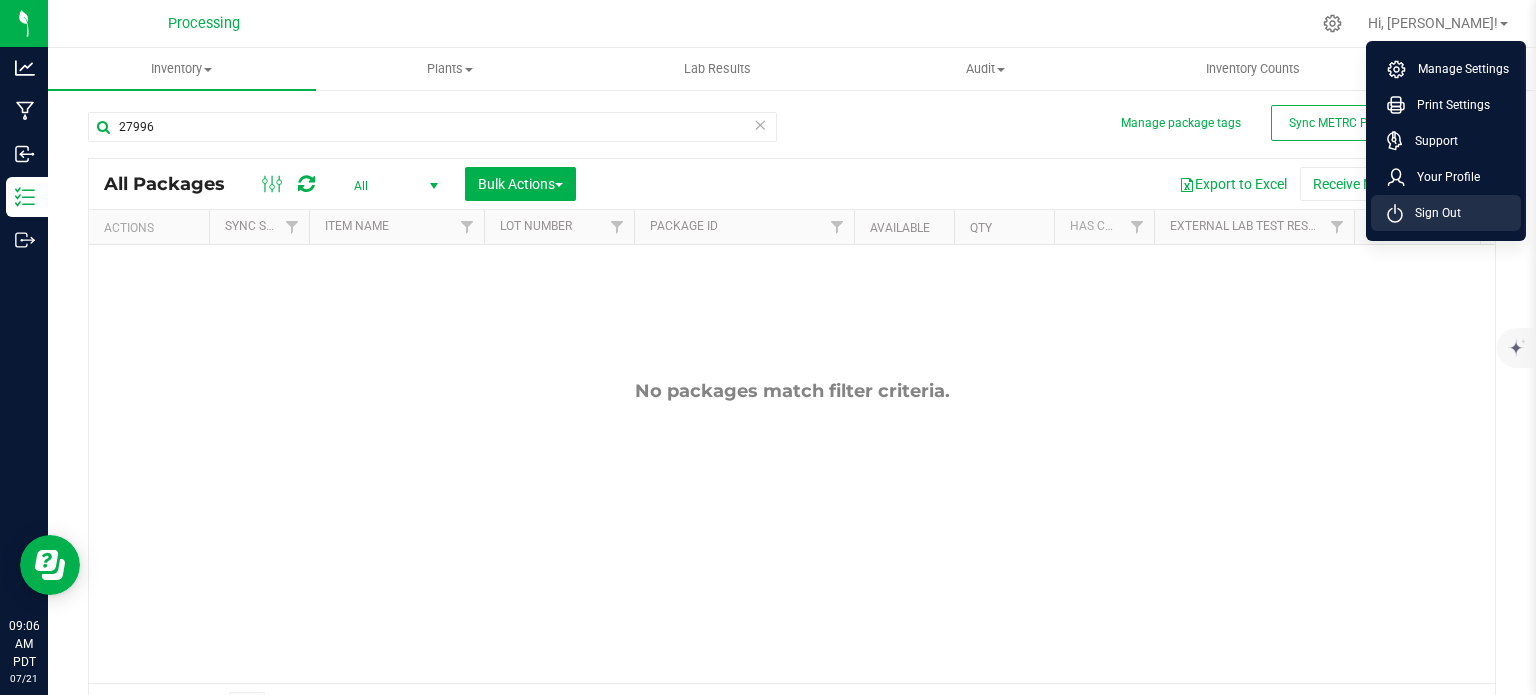 click 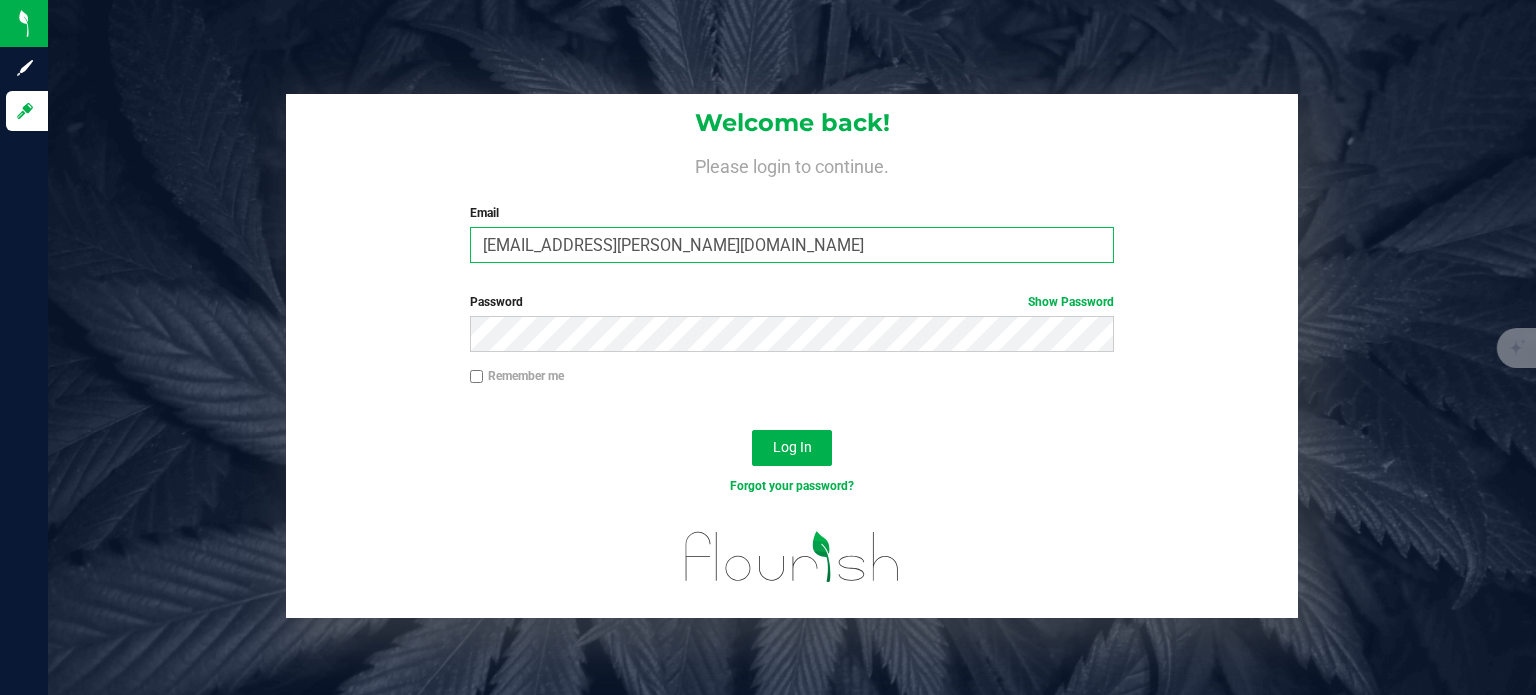 click on "[EMAIL_ADDRESS][PERSON_NAME][DOMAIN_NAME]" at bounding box center [792, 245] 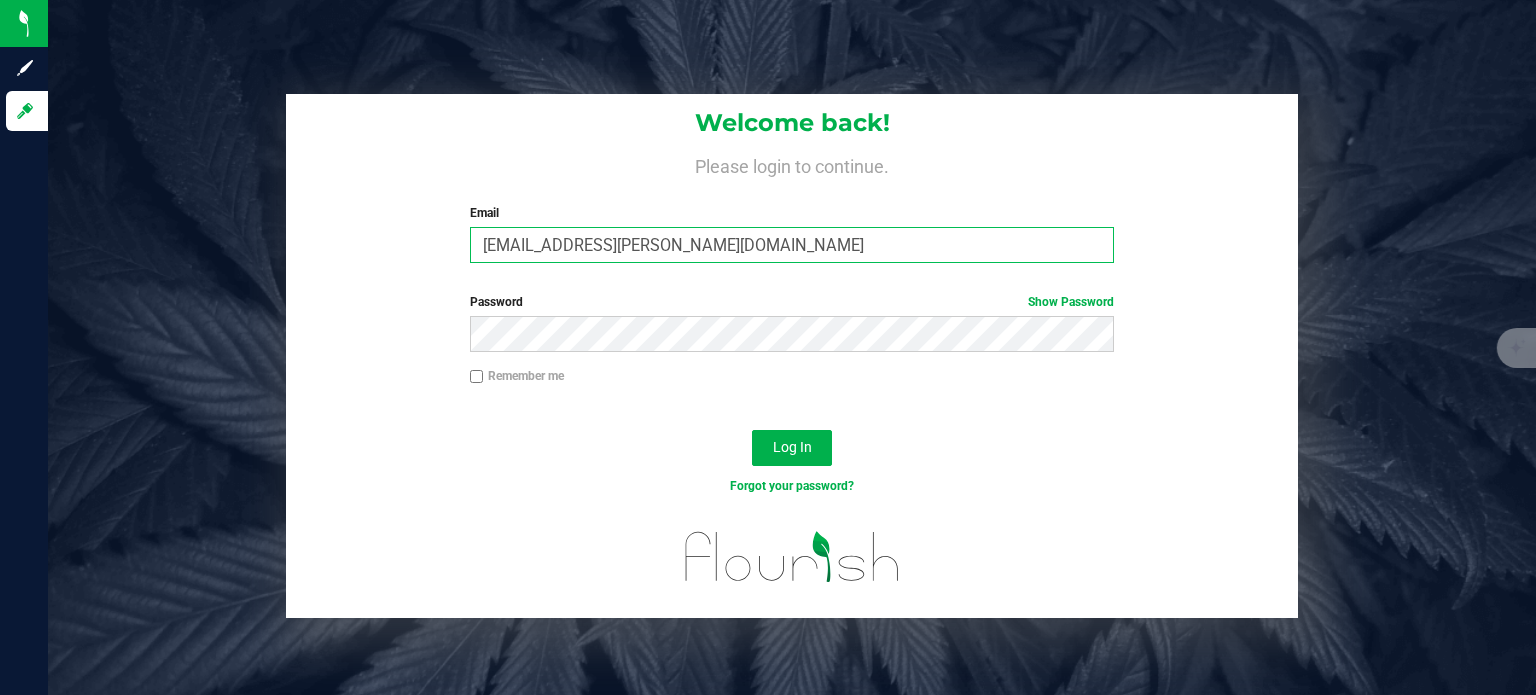 type on "[EMAIL_ADDRESS][DOMAIN_NAME]" 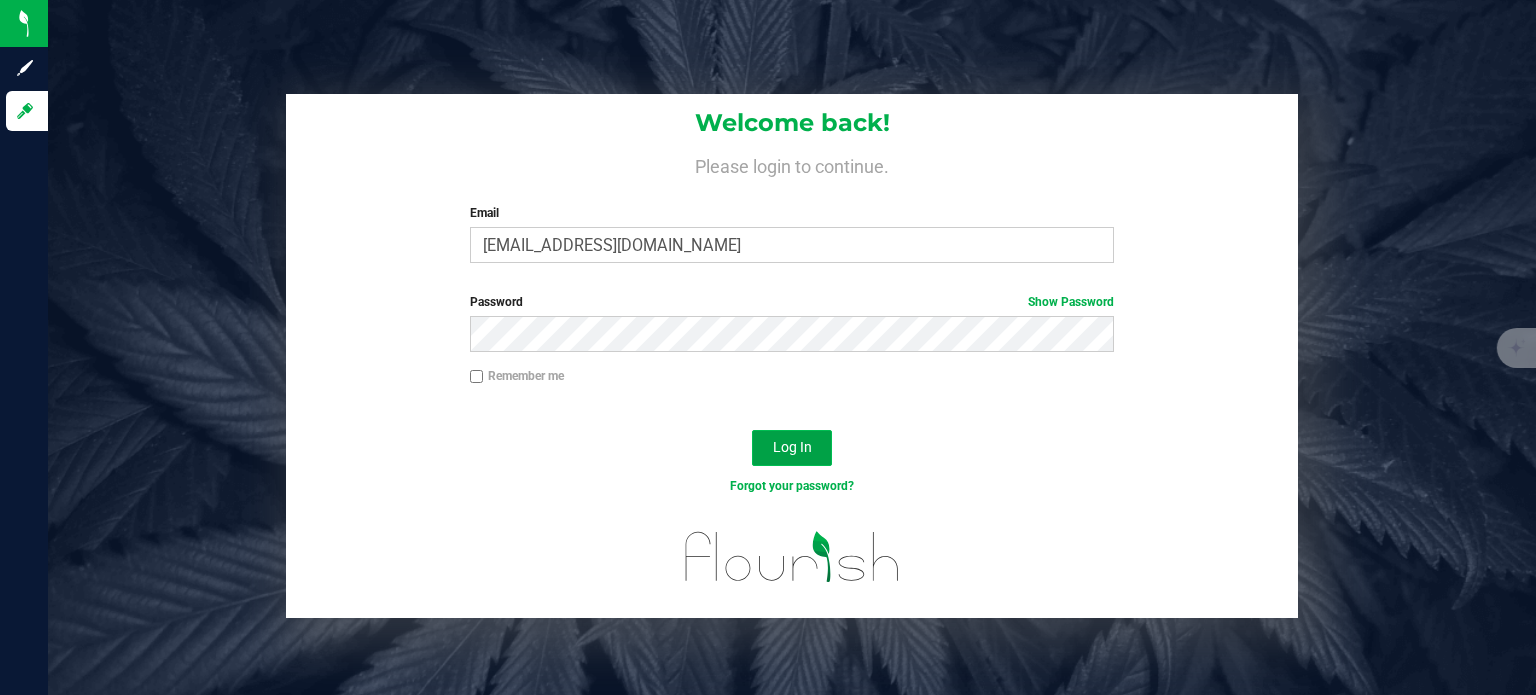 click on "Log In" at bounding box center [792, 448] 